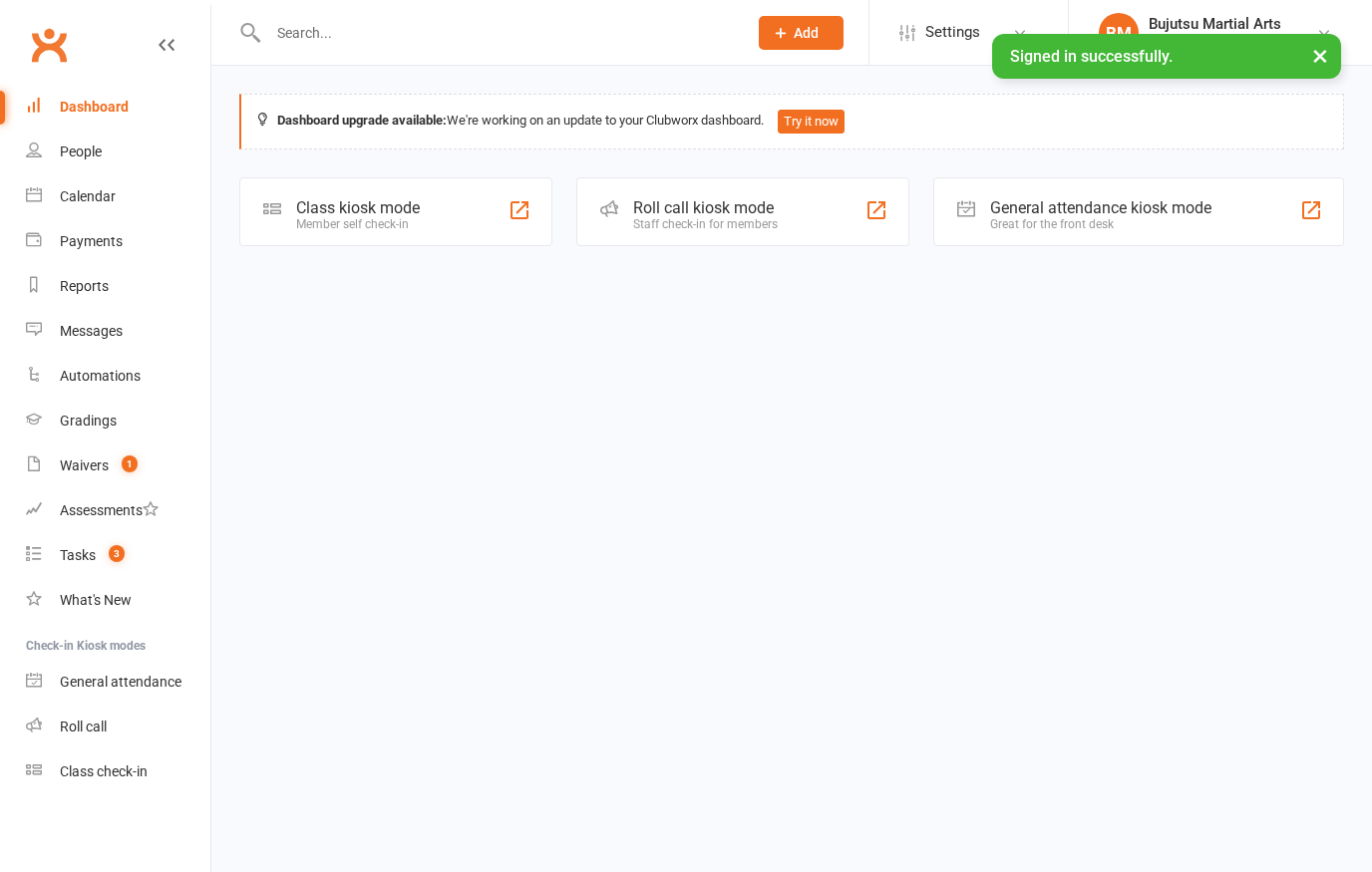scroll, scrollTop: 0, scrollLeft: 0, axis: both 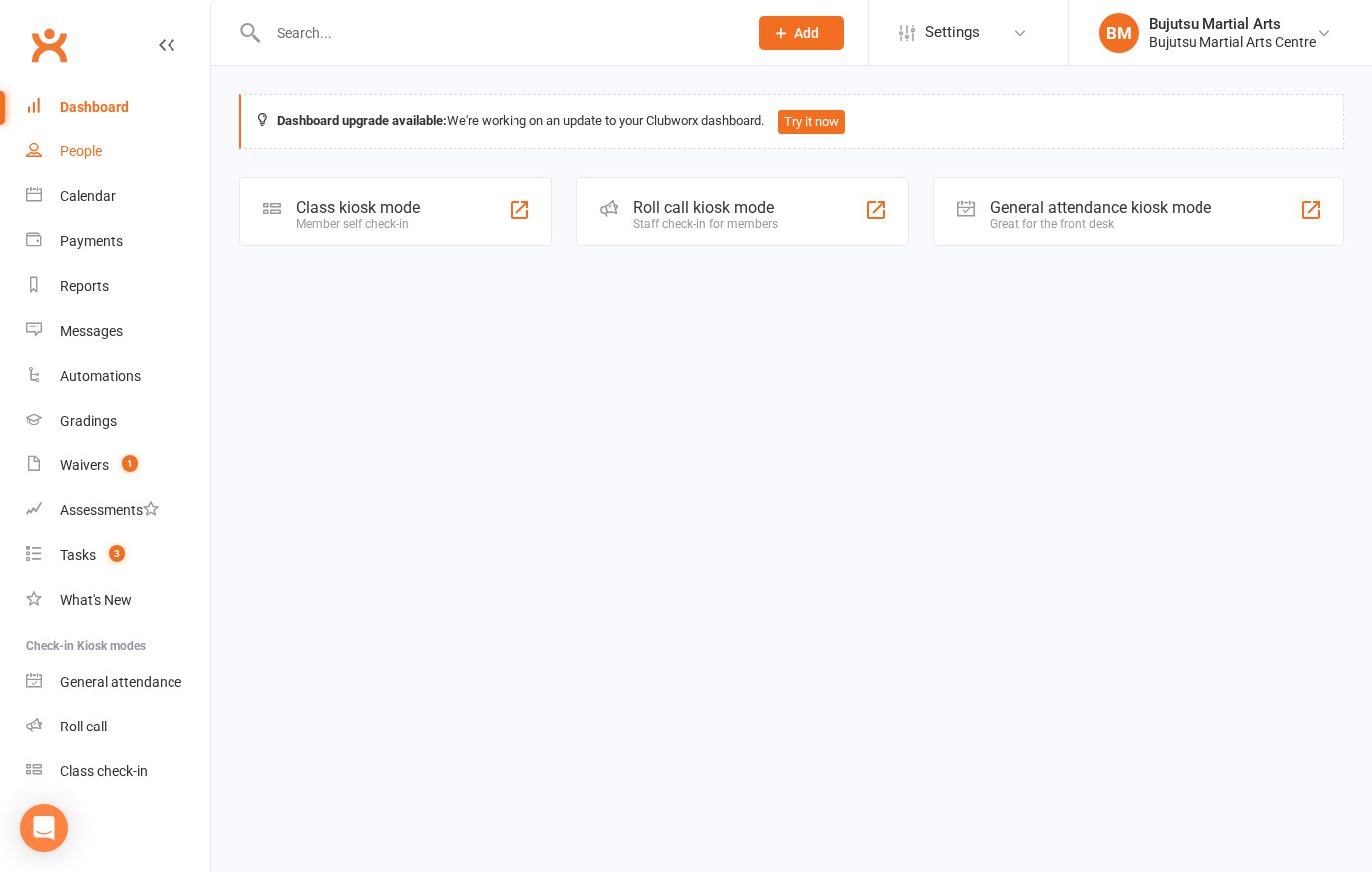 click on "People" at bounding box center (118, 151) 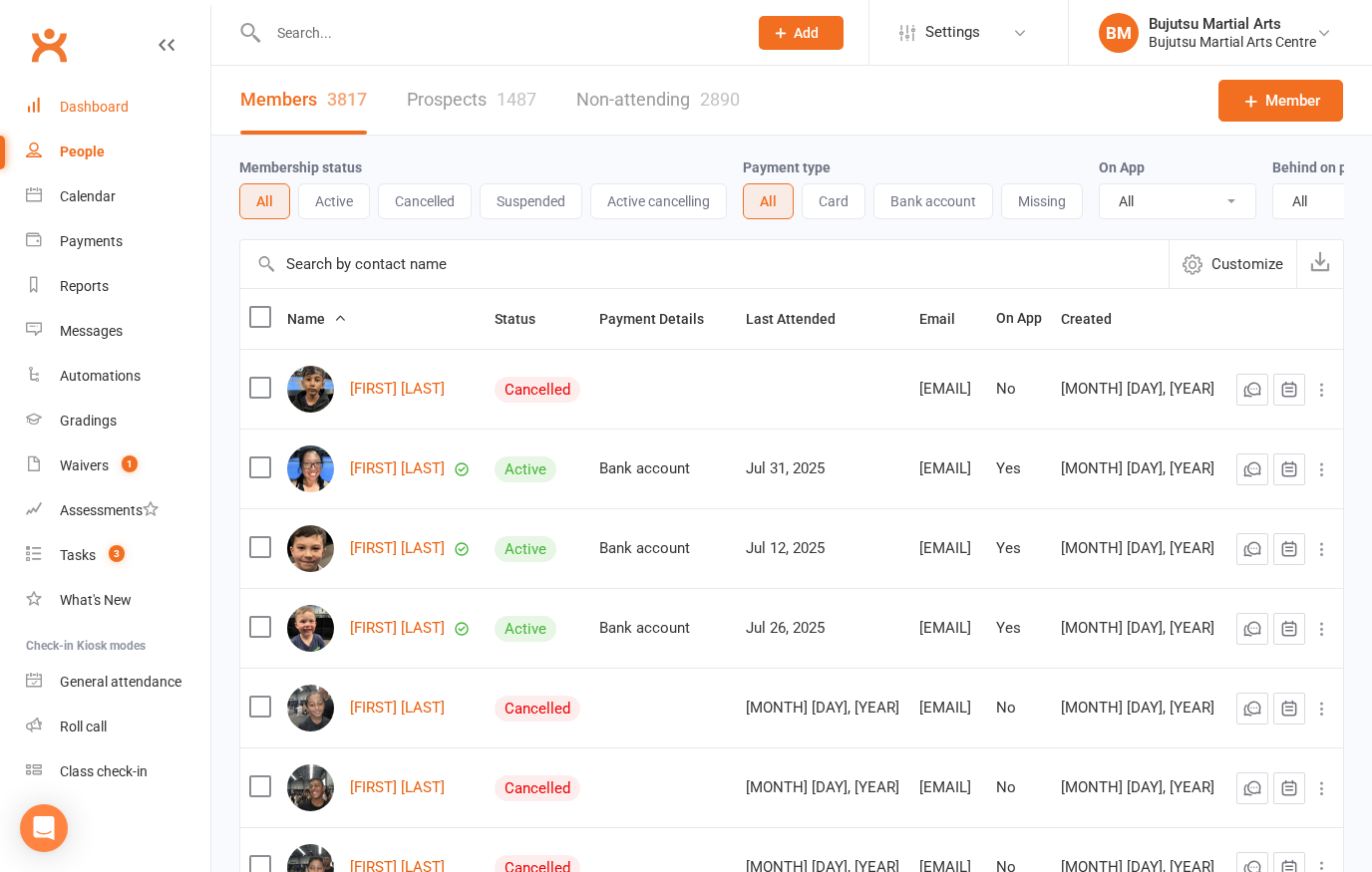 click on "Dashboard" at bounding box center (94, 107) 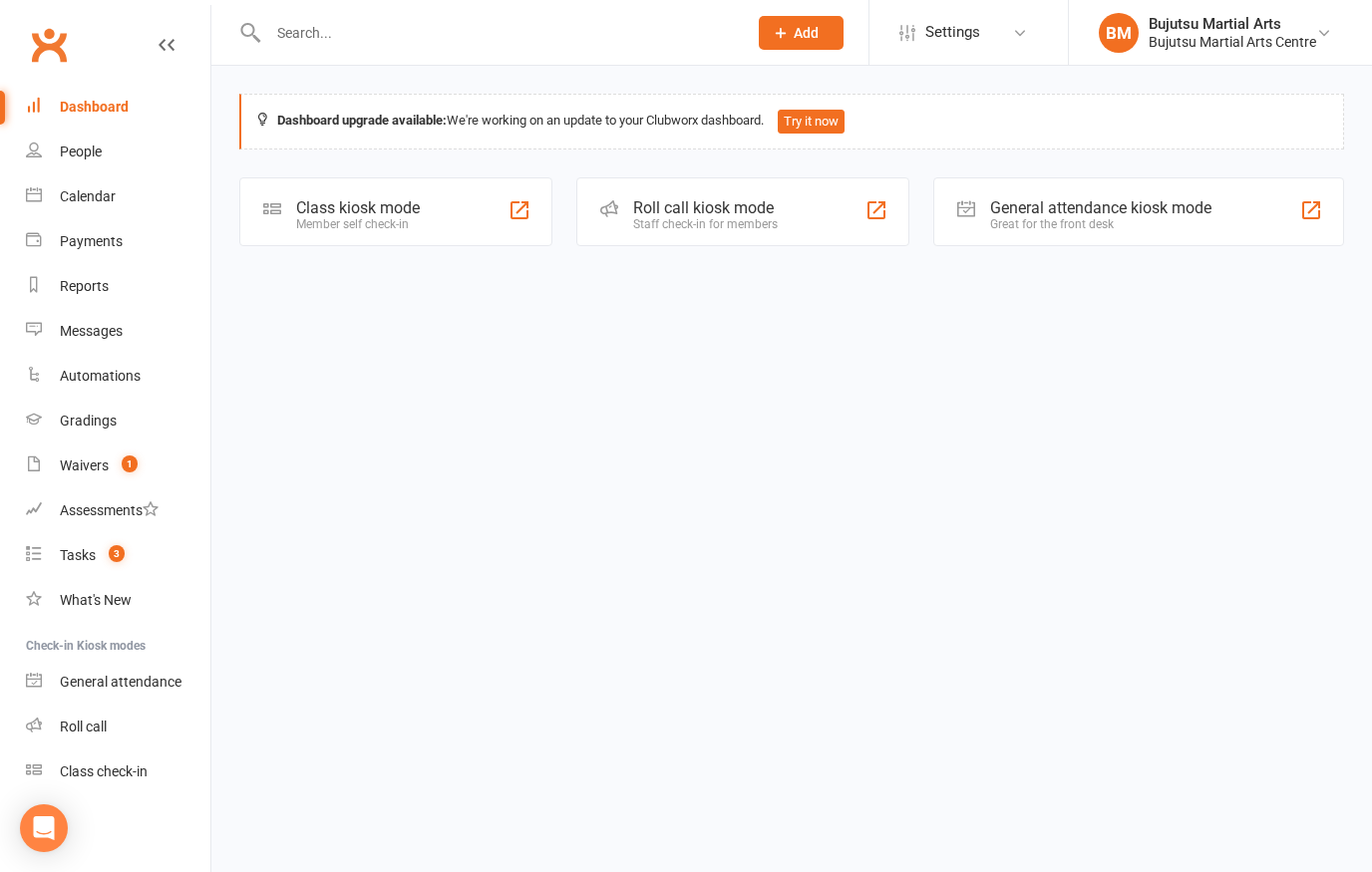 click on "Dashboard" at bounding box center (118, 107) 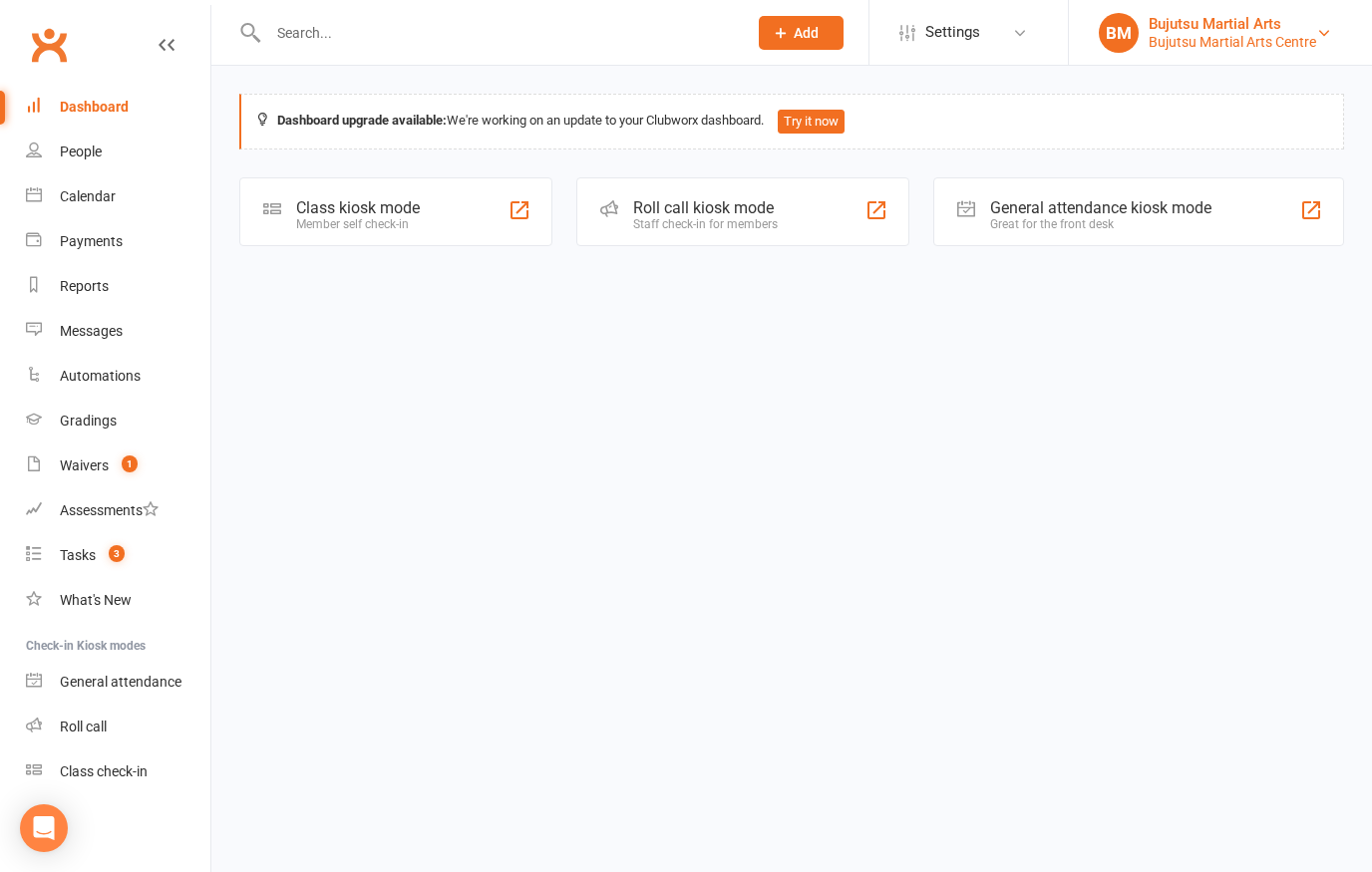 click on "Bujutsu Martial Arts" at bounding box center (1232, 24) 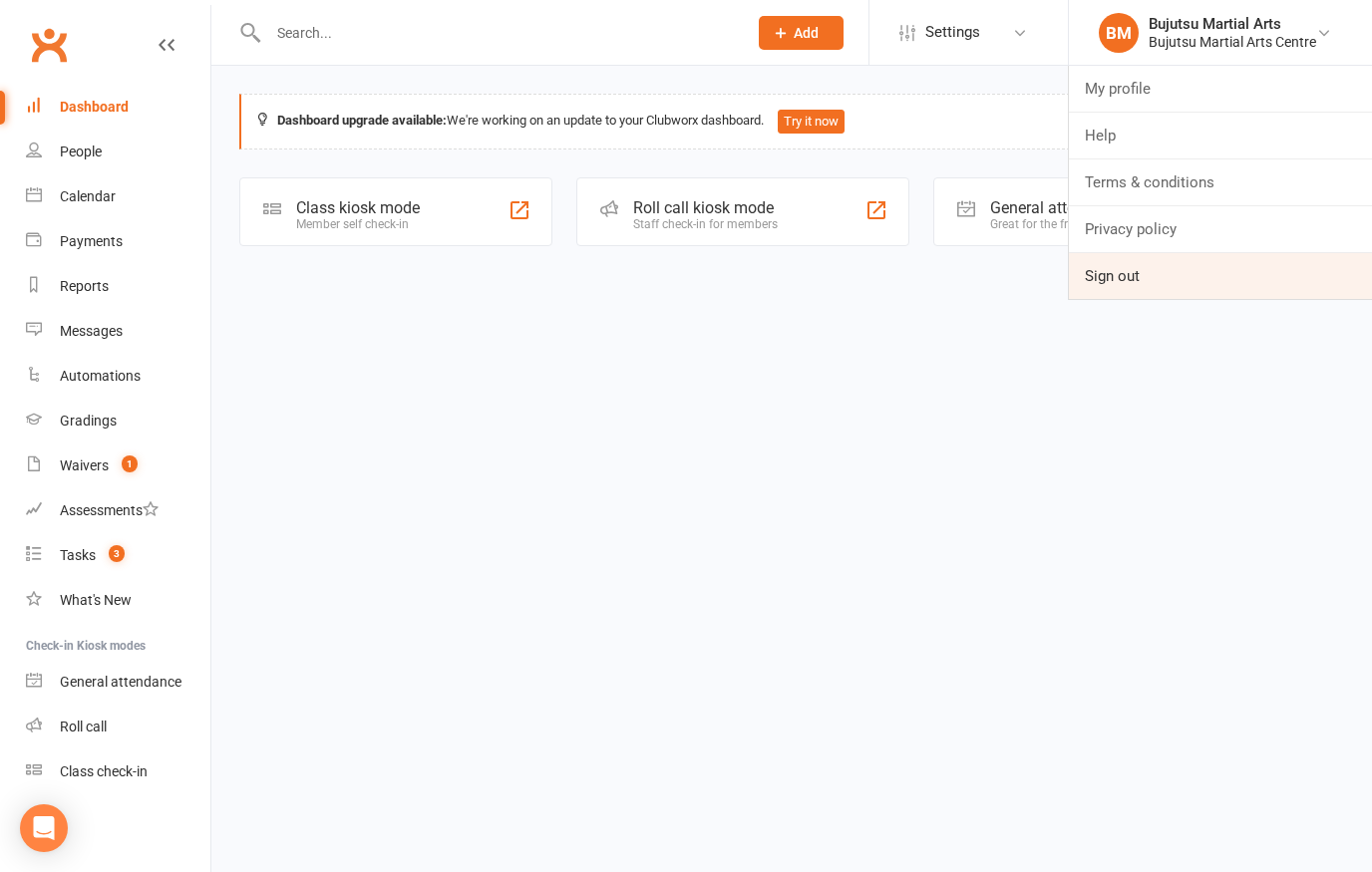 click on "Sign out" at bounding box center [1220, 276] 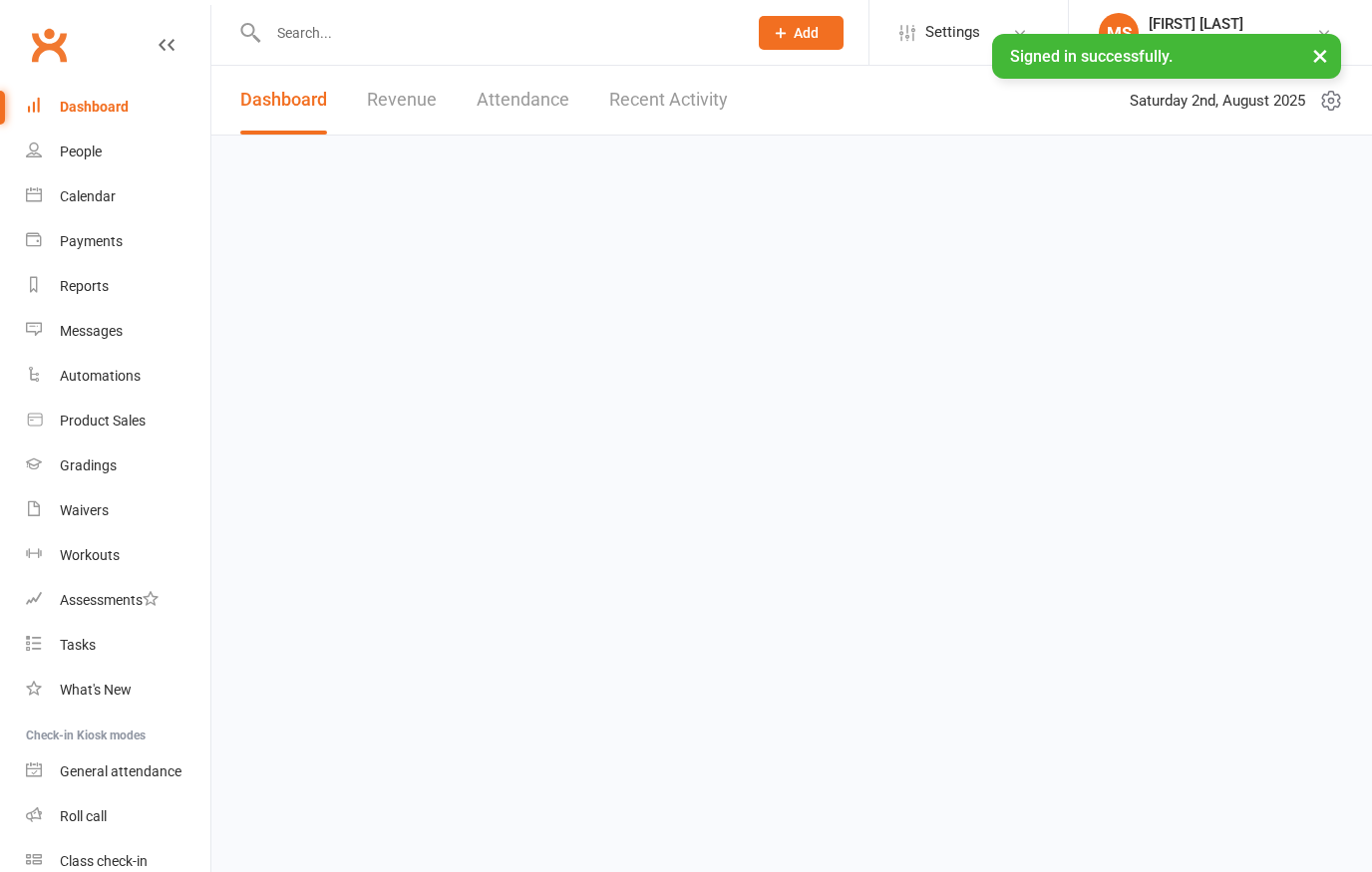 scroll, scrollTop: 0, scrollLeft: 0, axis: both 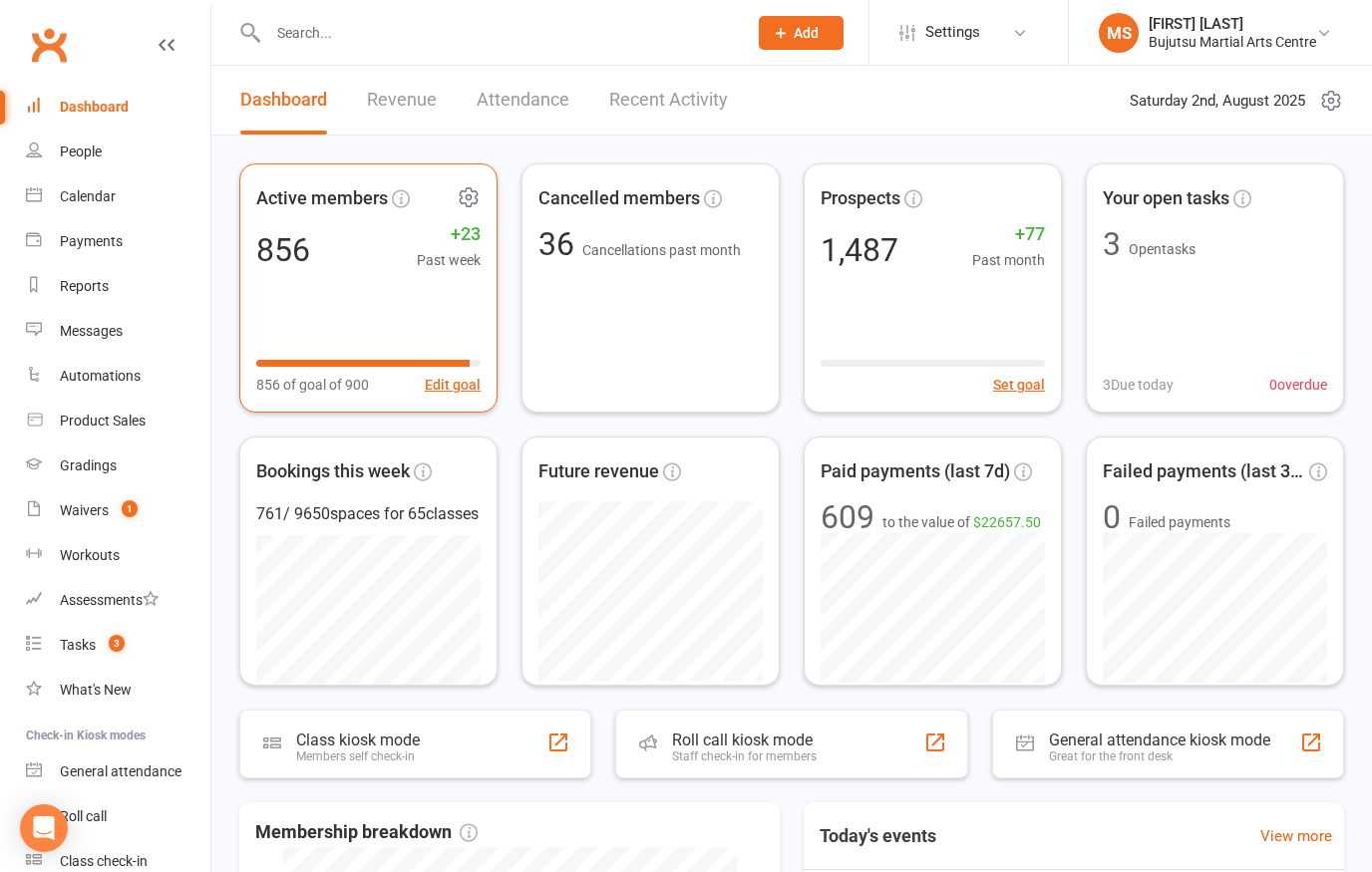 click on "Active members   856 +23 Past week 856 of goal of 900 Edit goal" at bounding box center [368, 288] 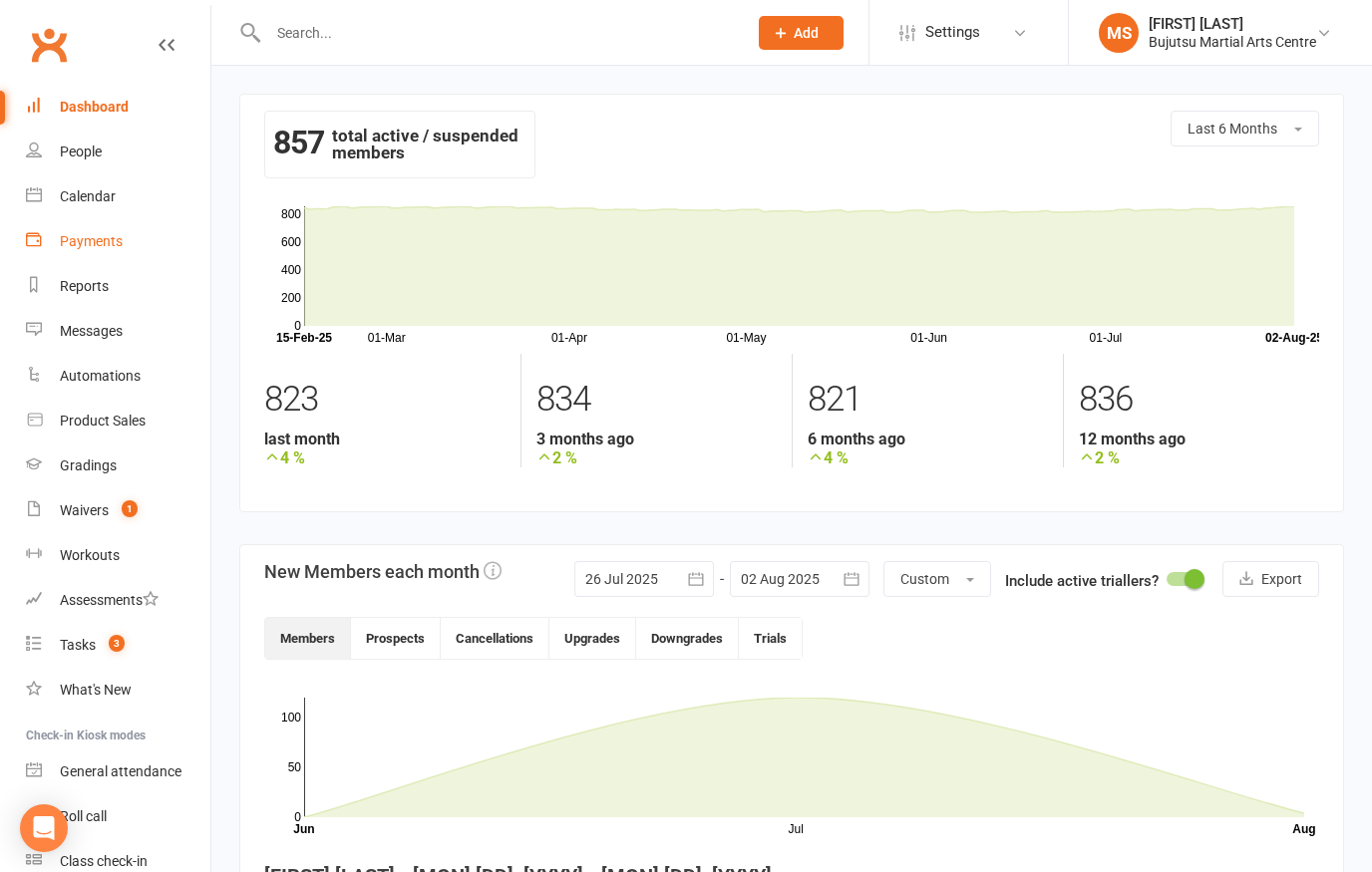 click on "Payments" at bounding box center [91, 241] 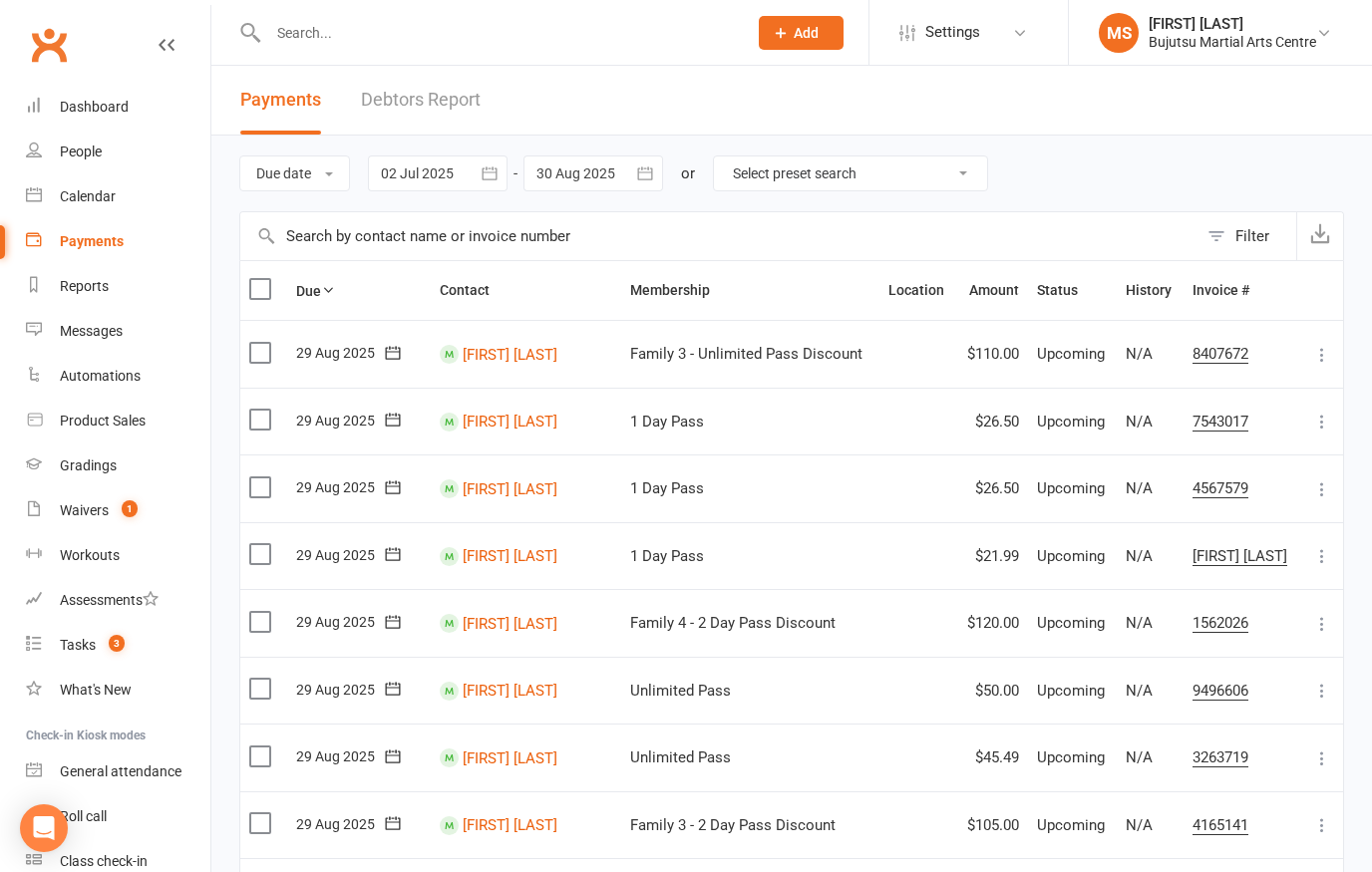 click at bounding box center (438, 173) 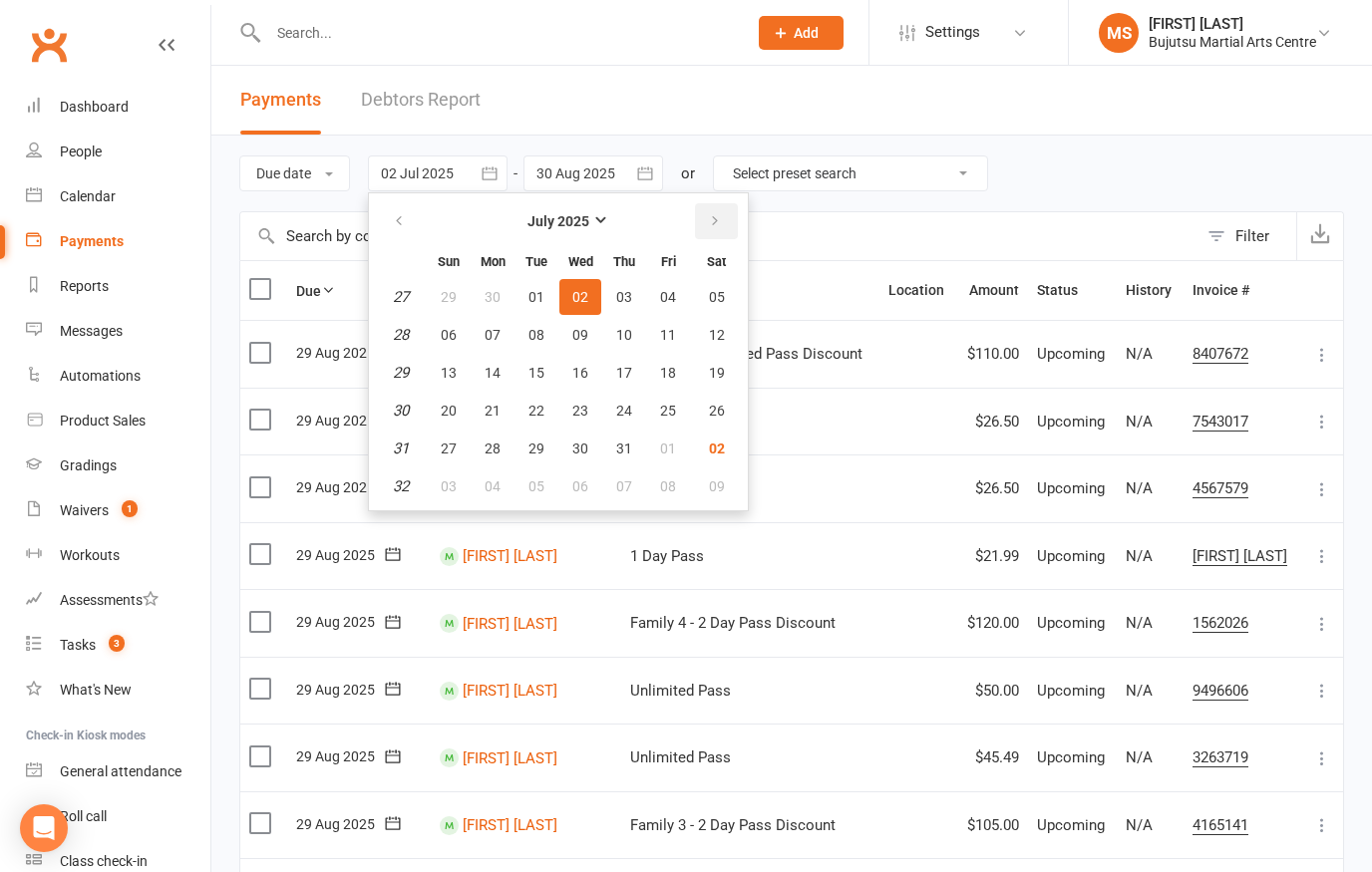 click at bounding box center (716, 221) 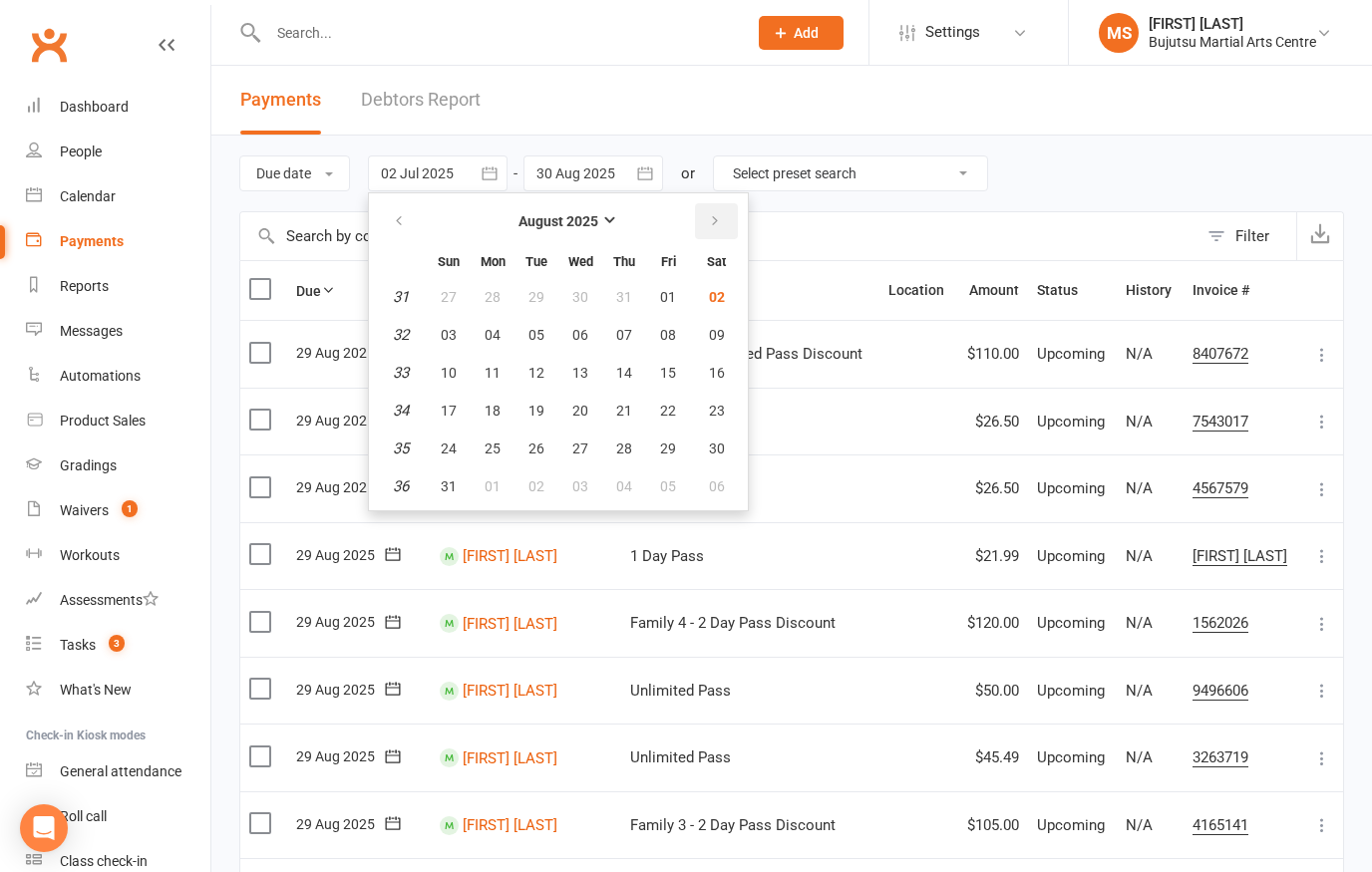 click at bounding box center [716, 221] 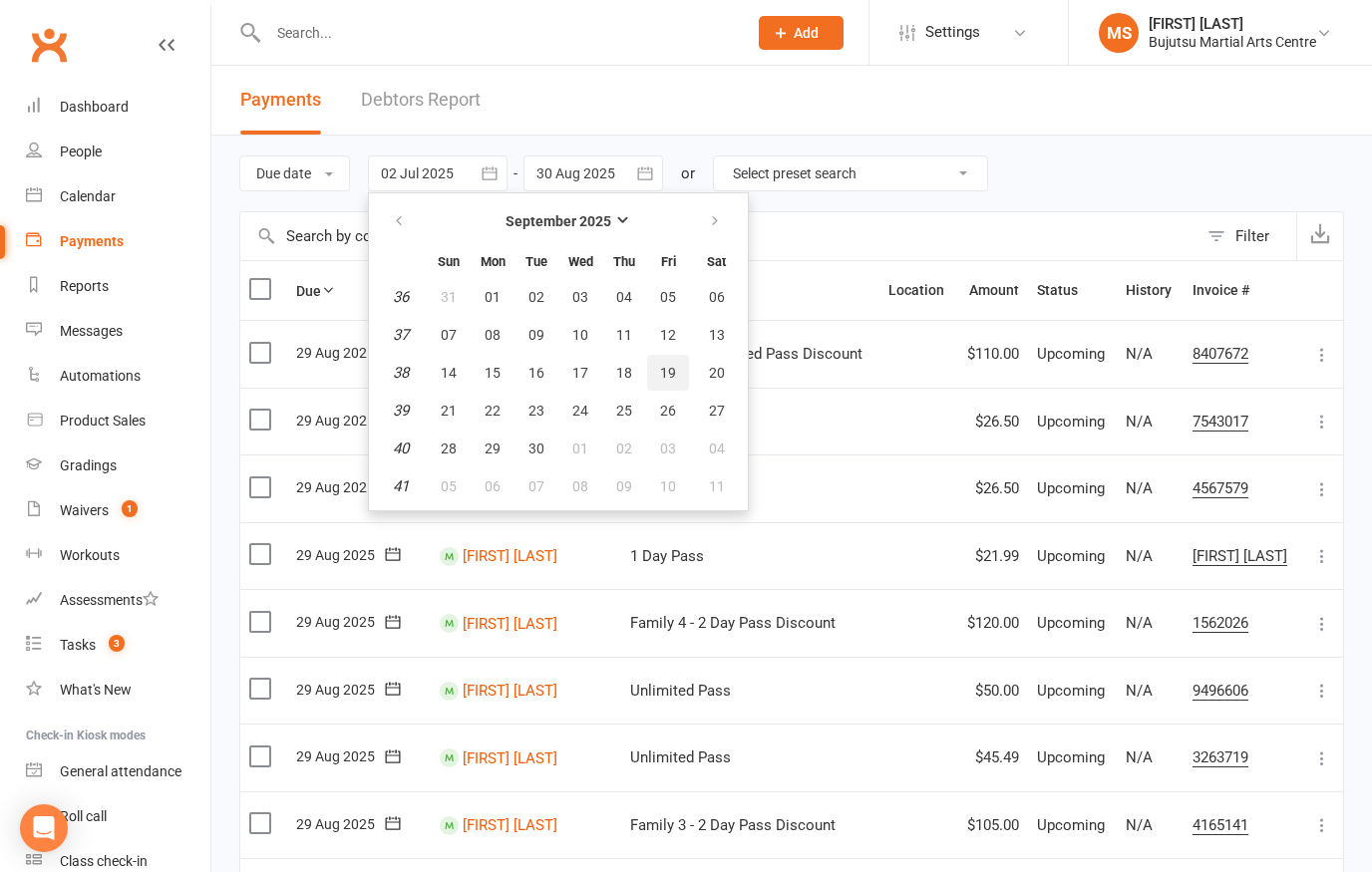 click on "19" at bounding box center [668, 373] 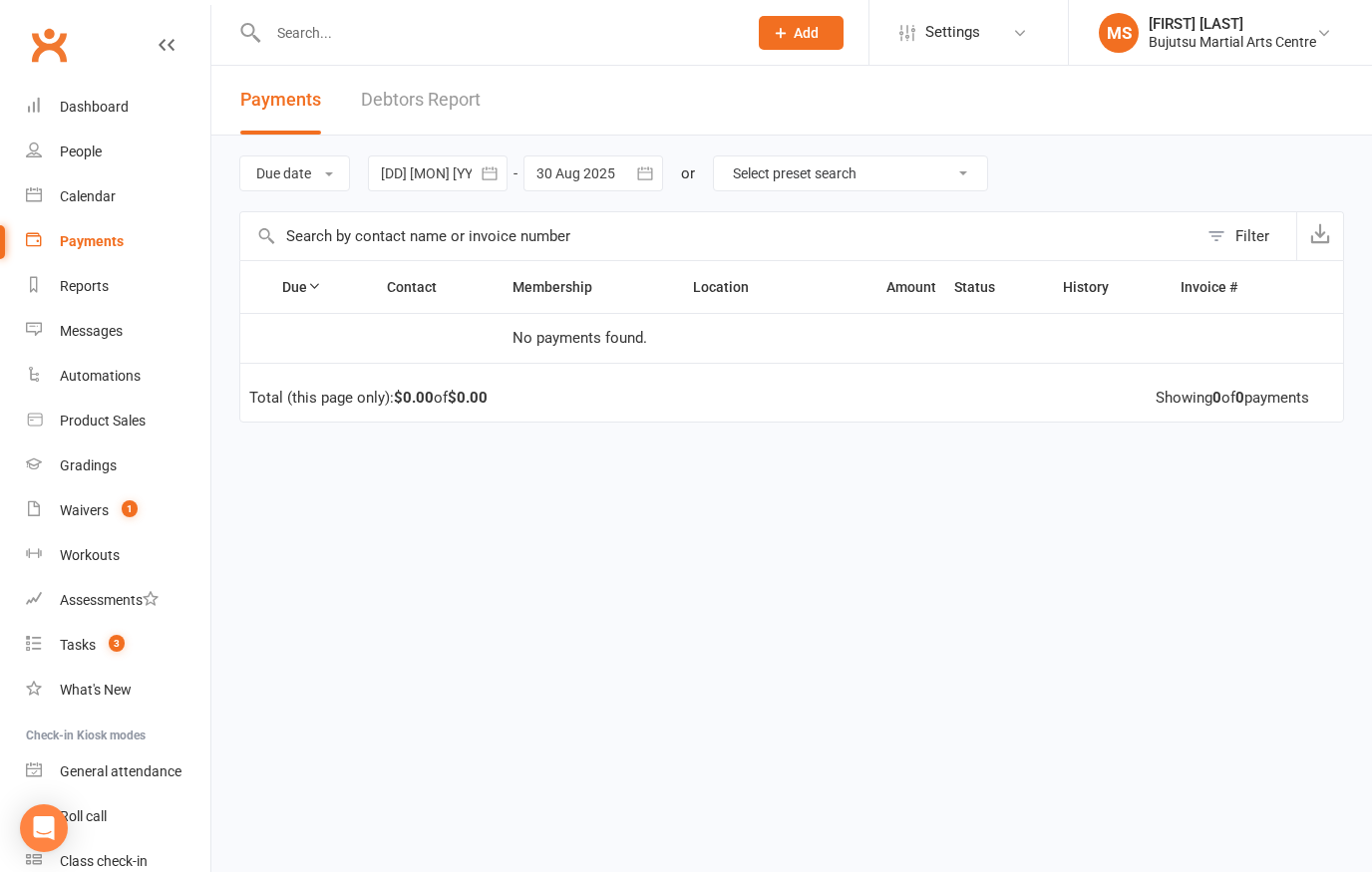 click at bounding box center [593, 173] 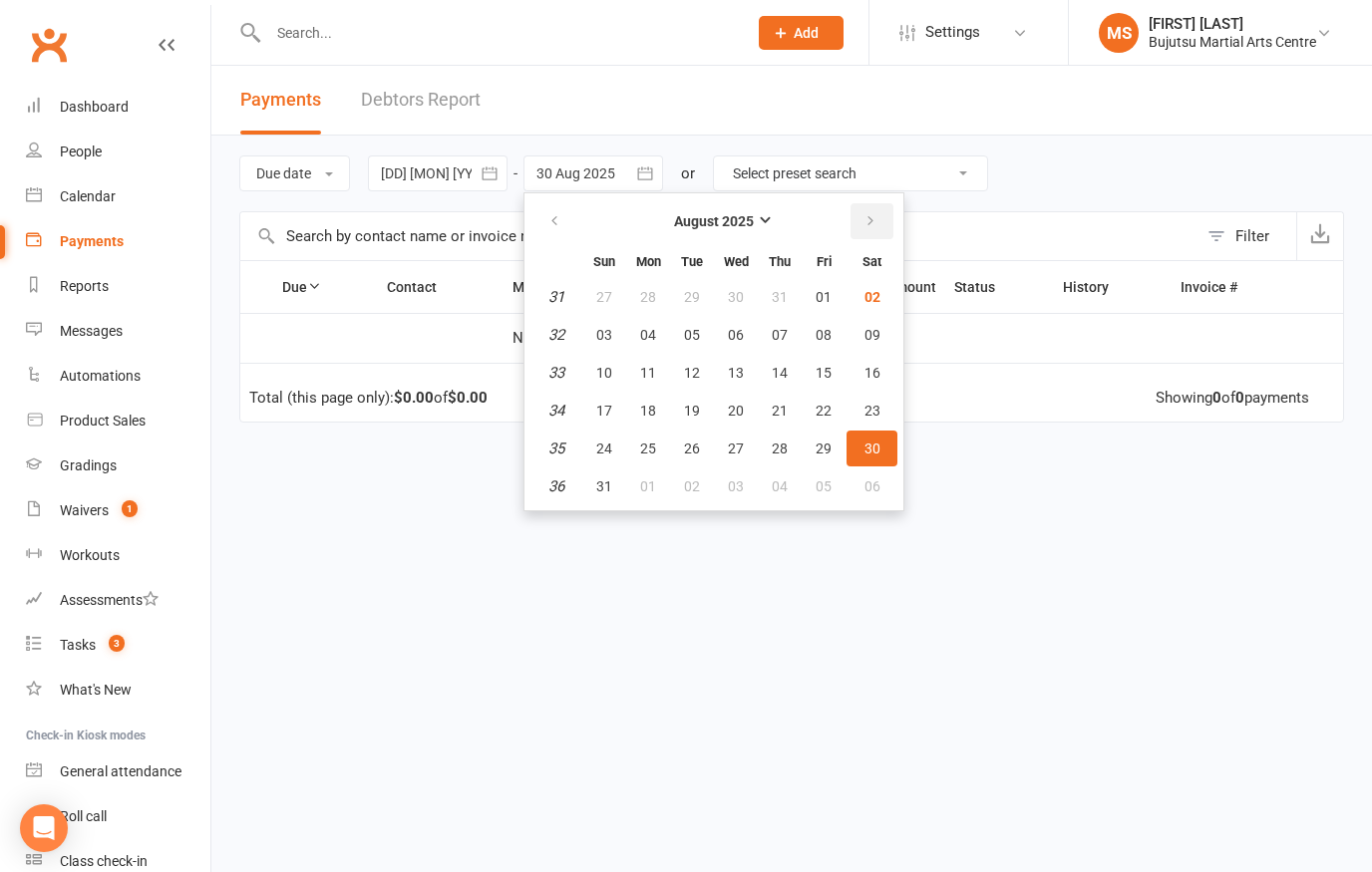 click at bounding box center [870, 221] 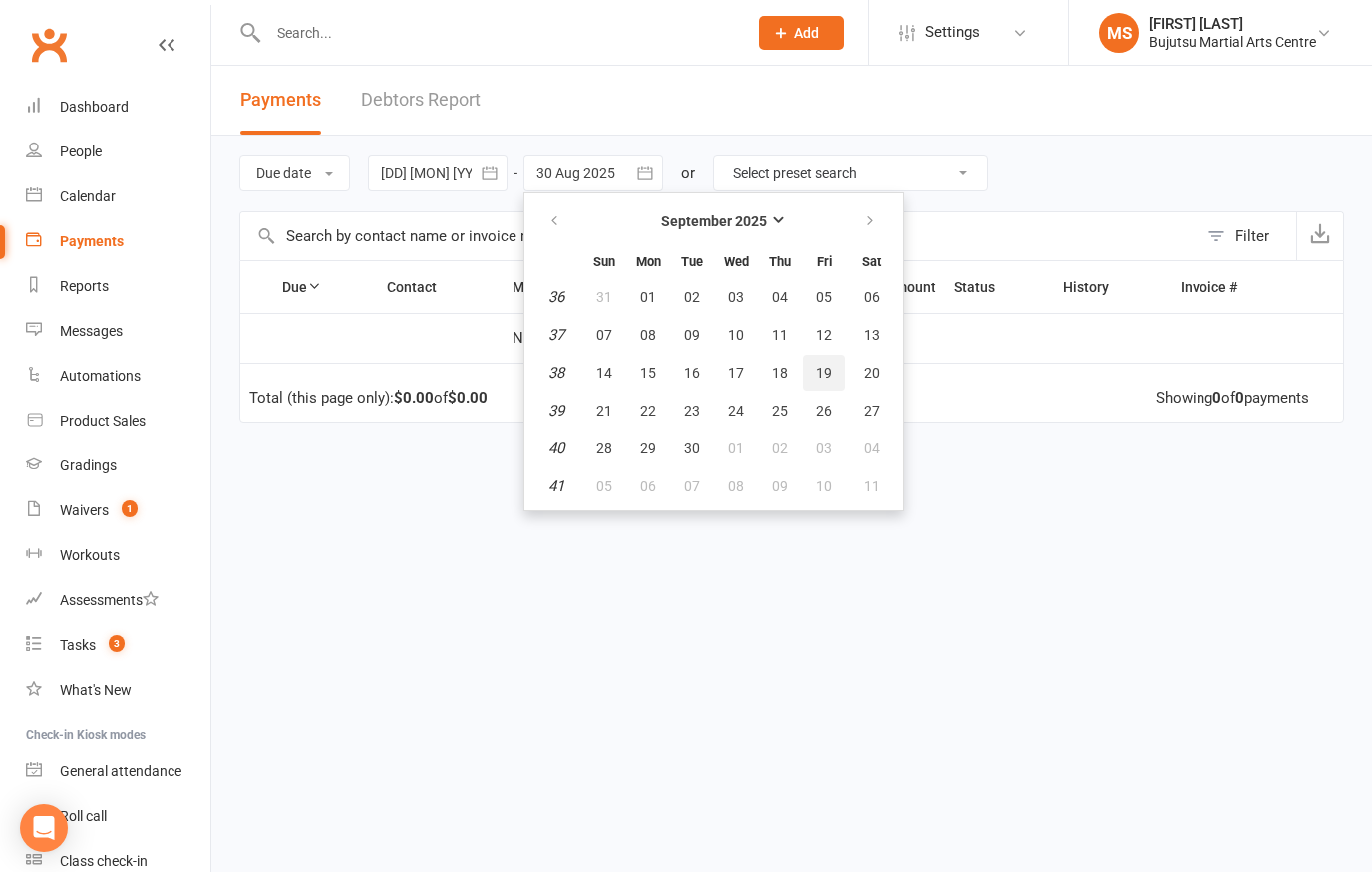 click on "19" at bounding box center (824, 373) 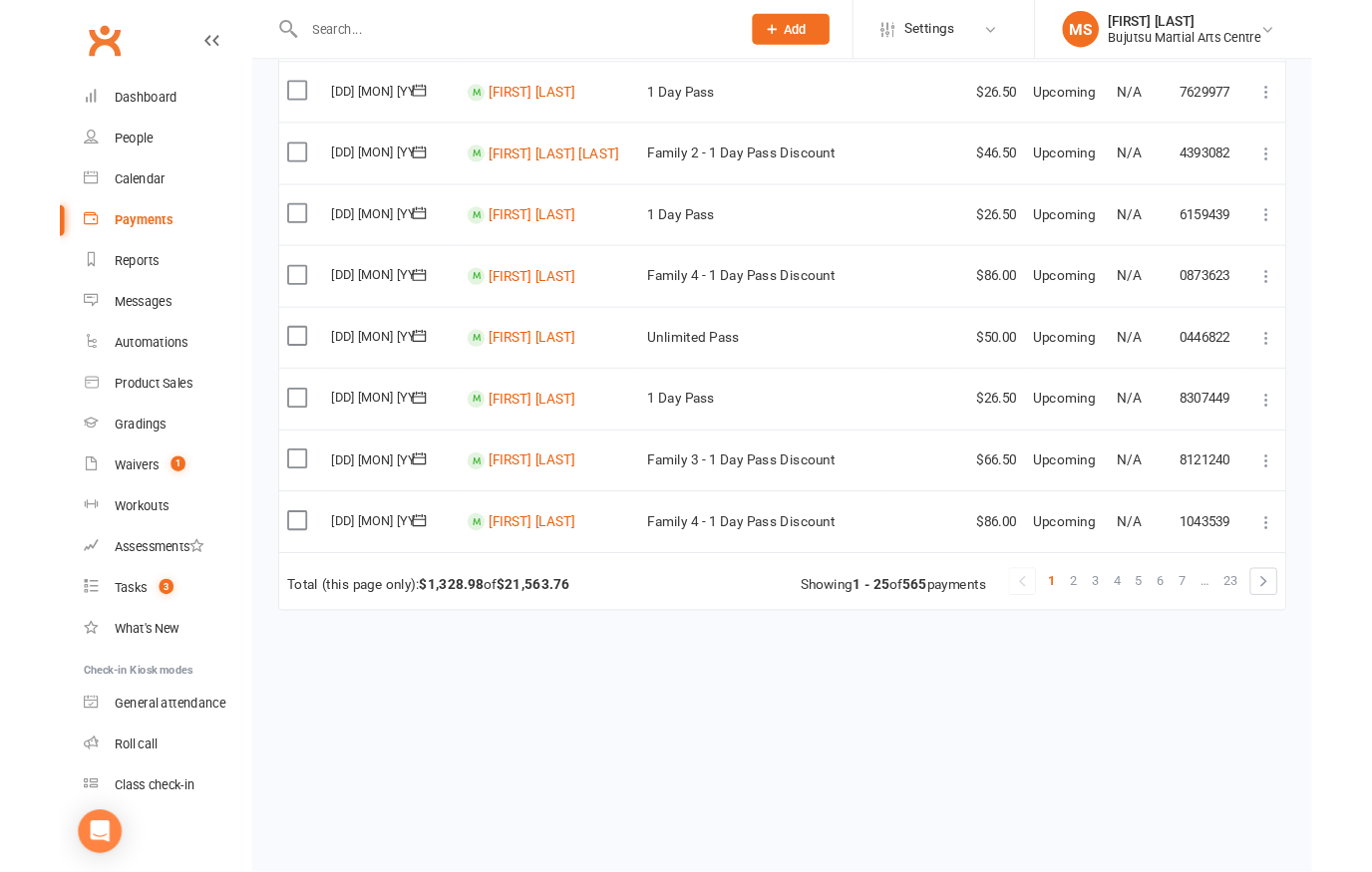 scroll, scrollTop: 1483, scrollLeft: 0, axis: vertical 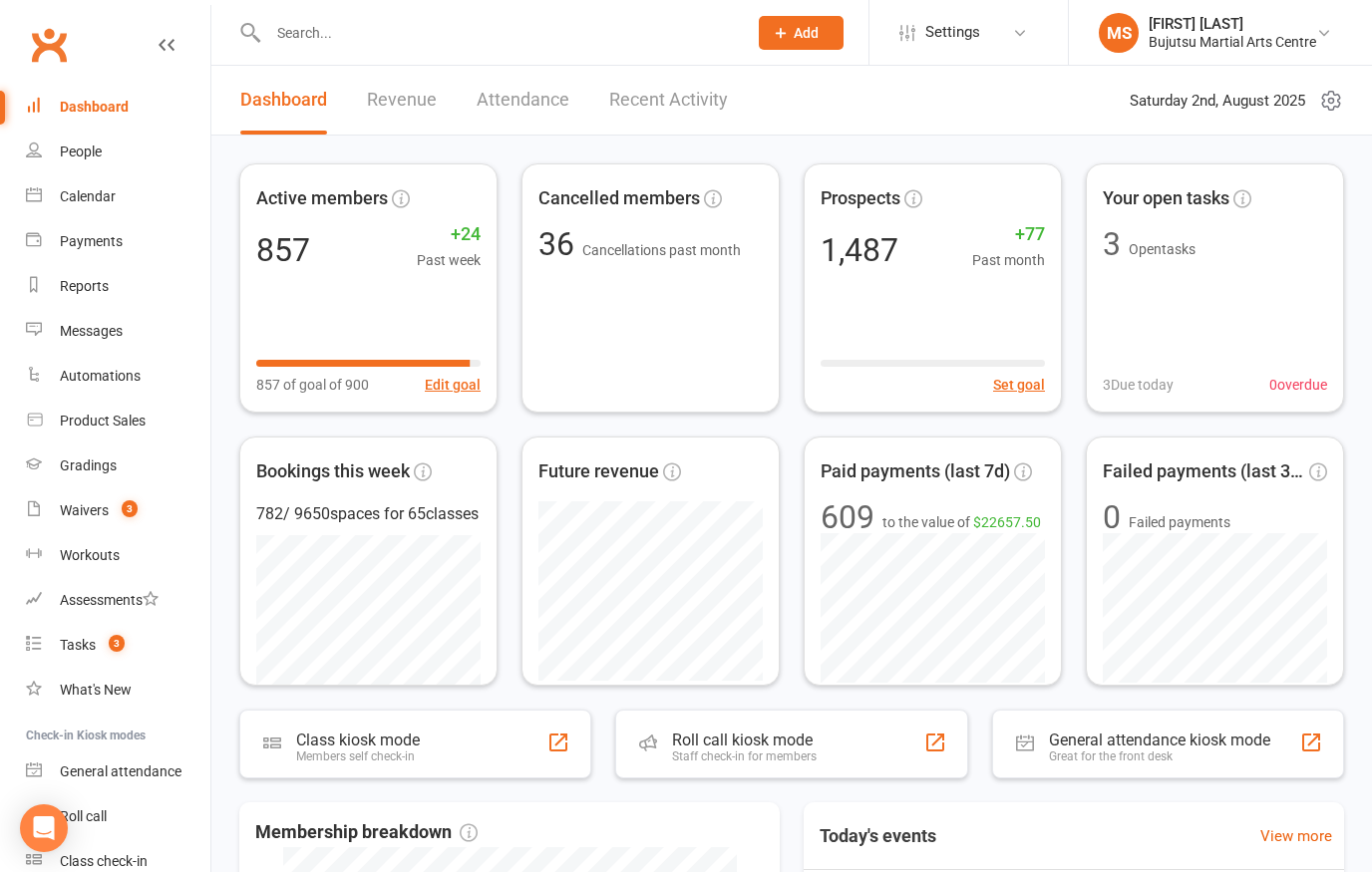 click on "Dashboard" at bounding box center (94, 107) 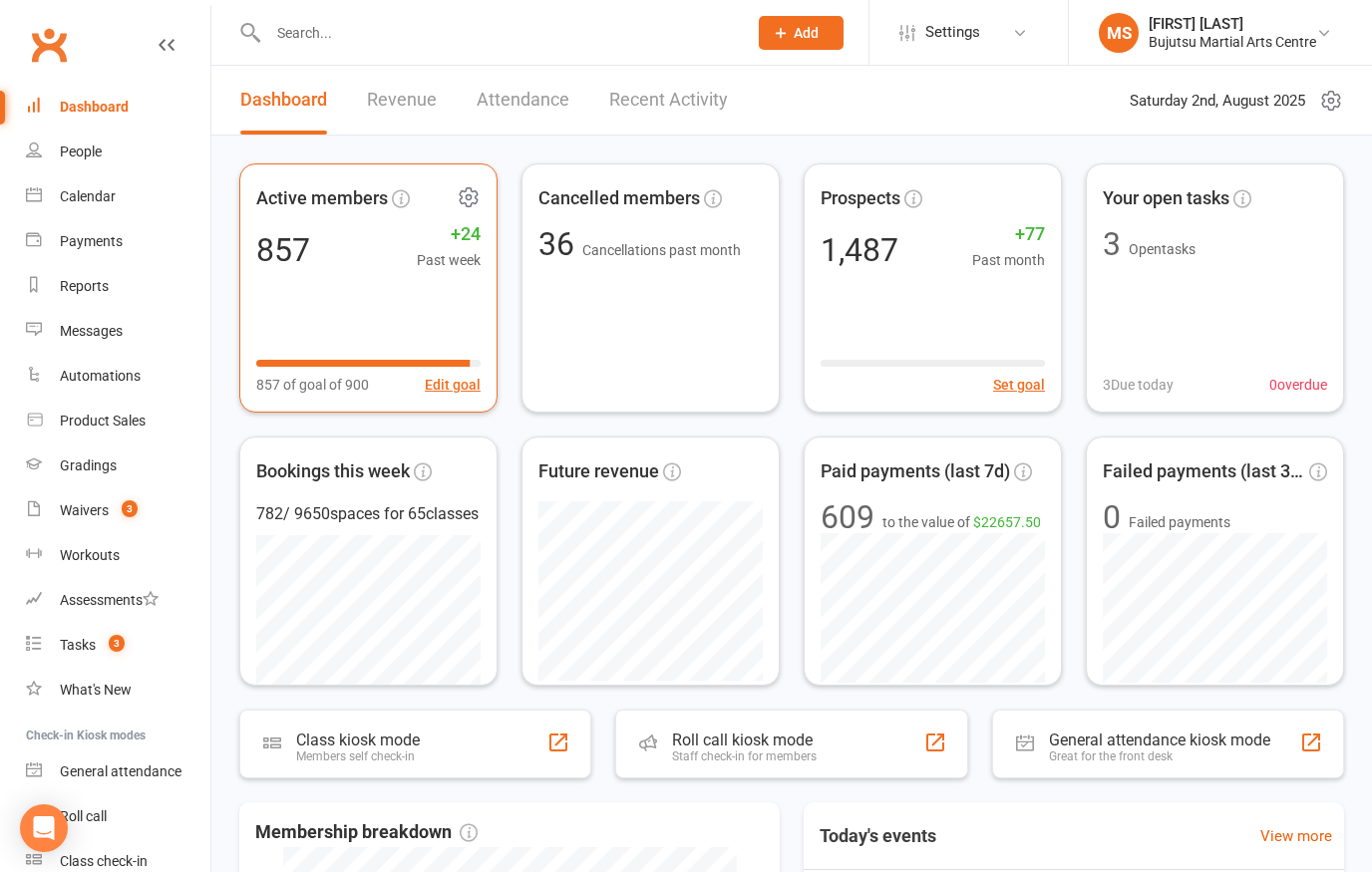 click on "Active members   857 +24 Past week 857 of goal of 900 Edit goal" at bounding box center (368, 288) 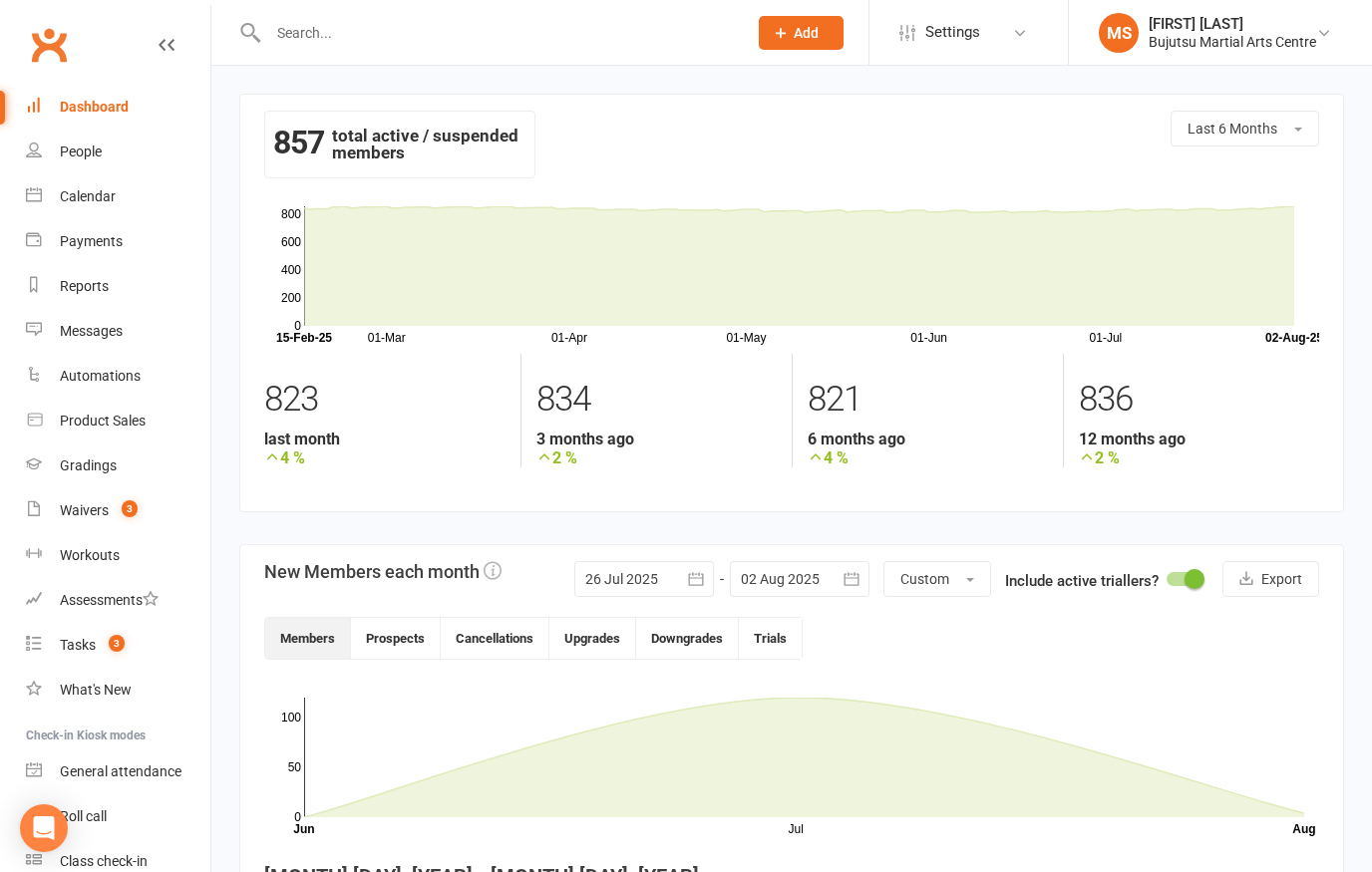 click on "Dashboard" at bounding box center (118, 107) 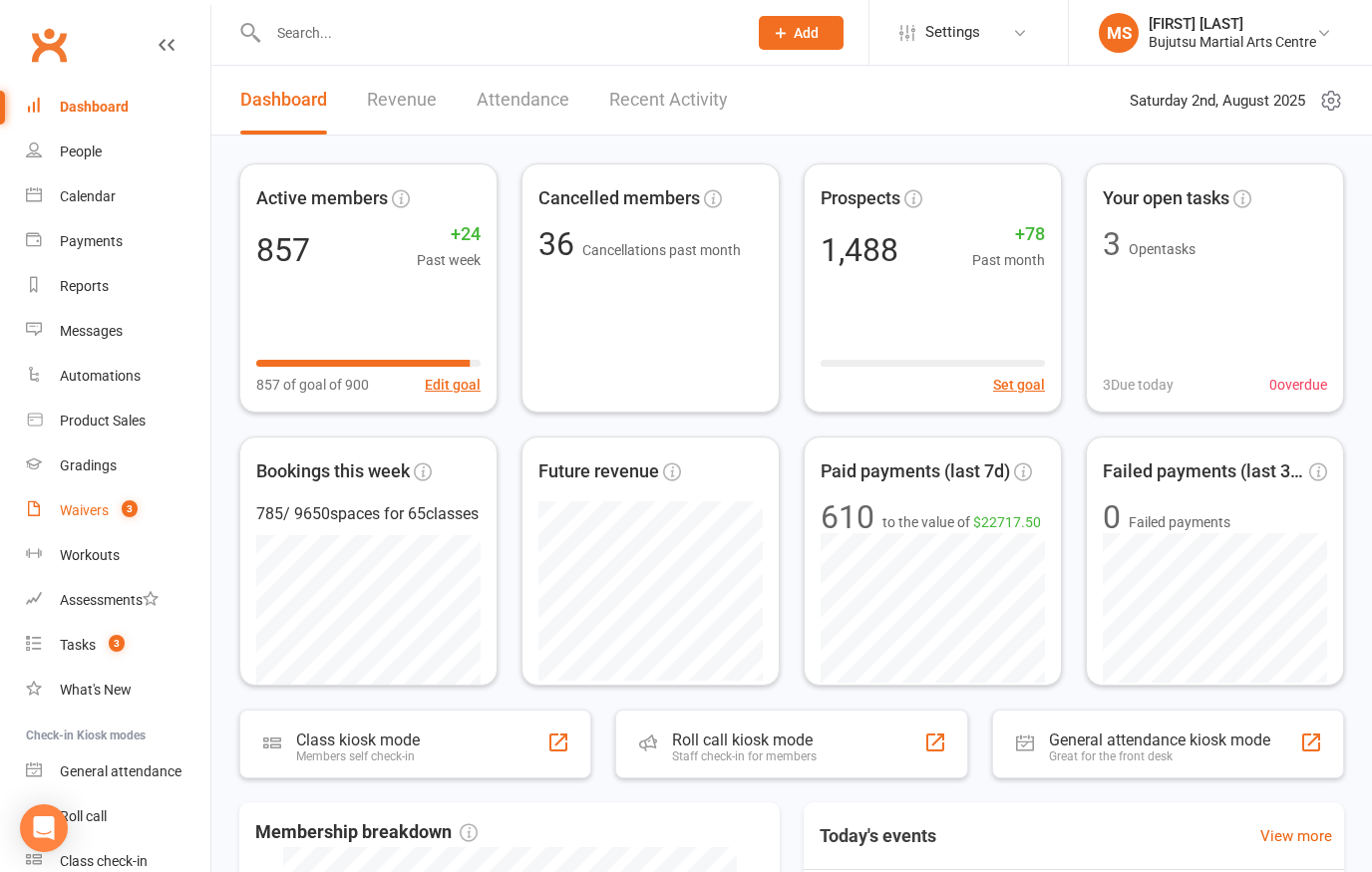 click on "Waivers" at bounding box center (84, 510) 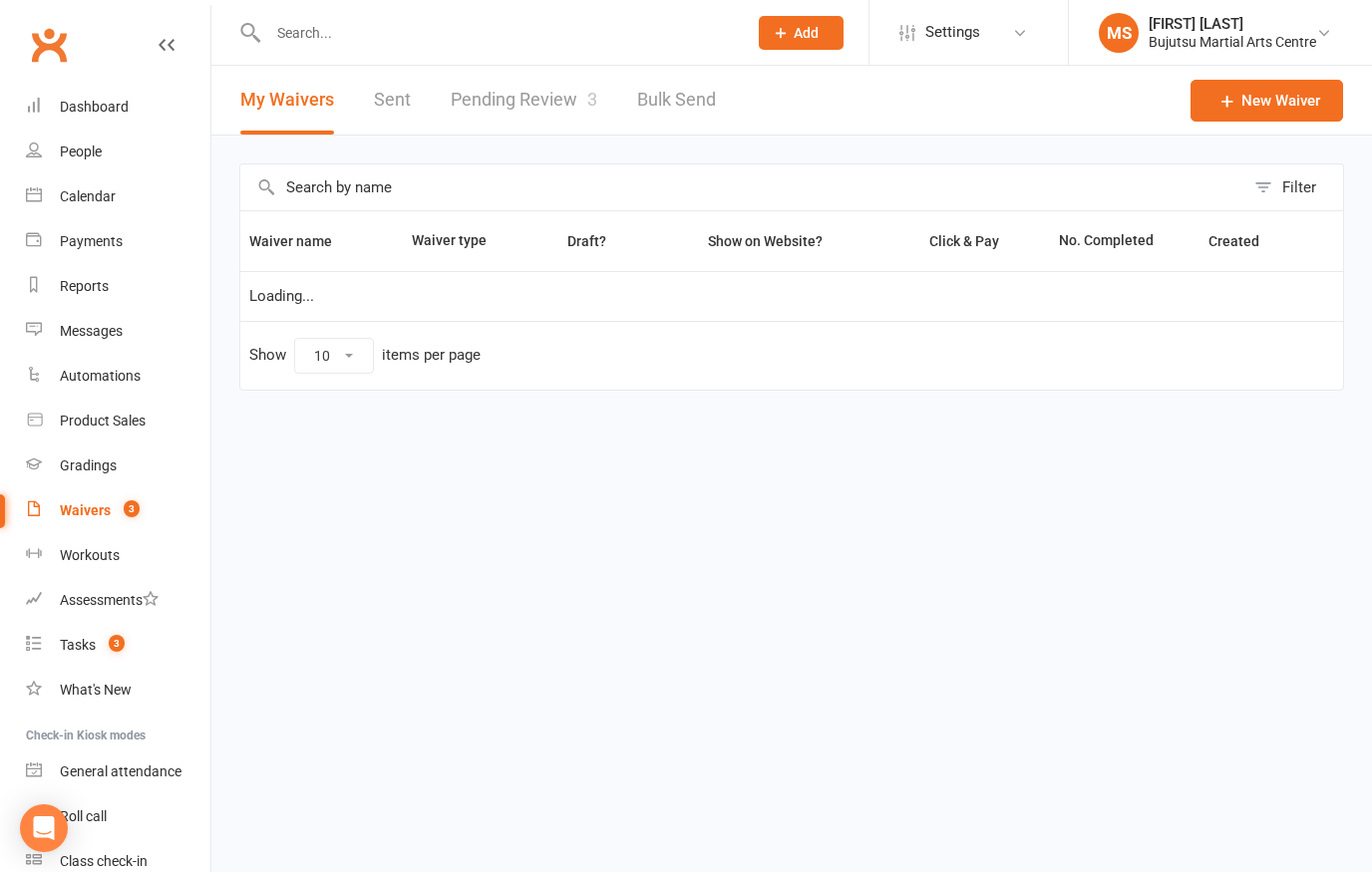 select on "50" 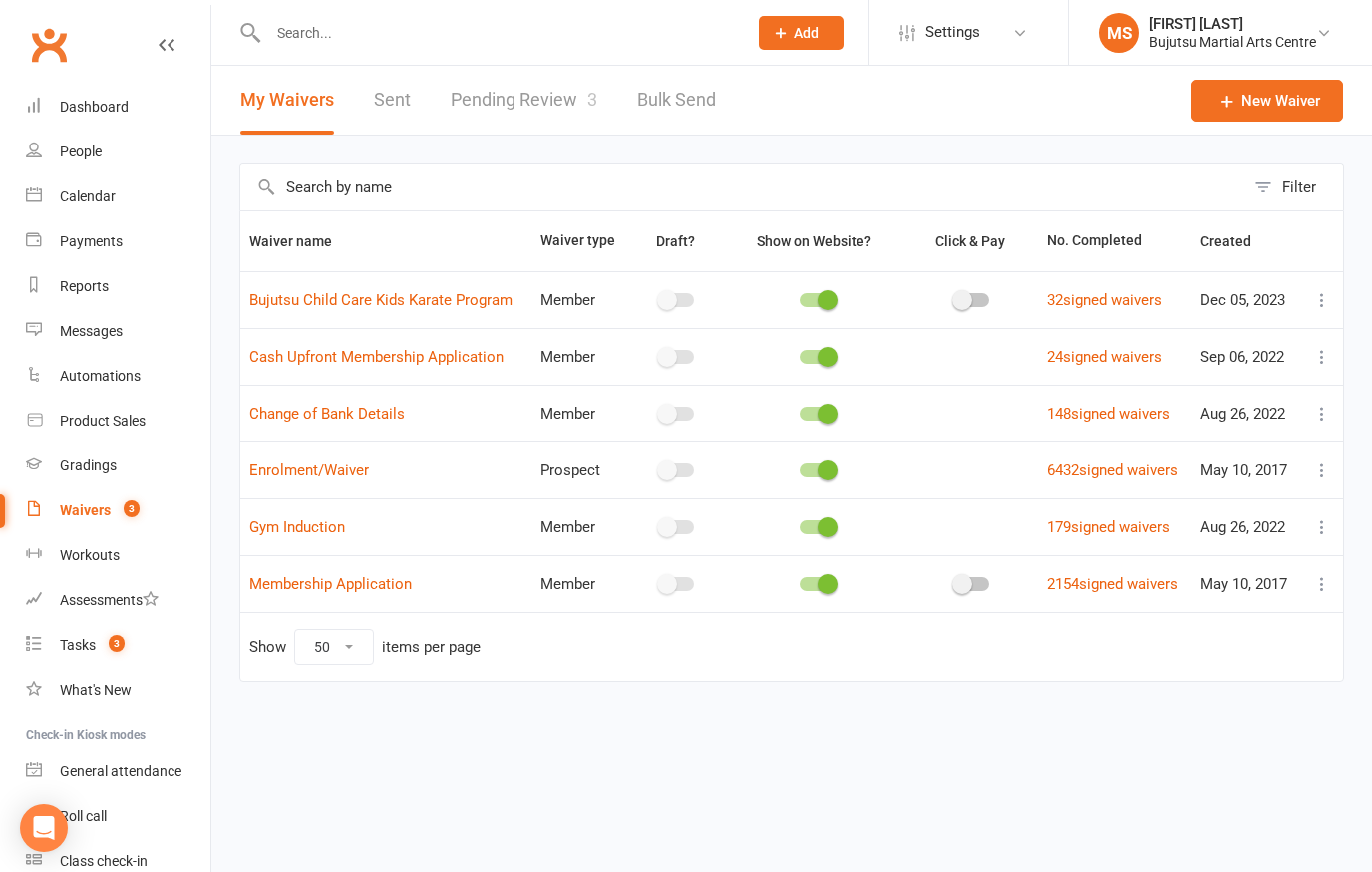 click on "Pending Review 3" at bounding box center (523, 100) 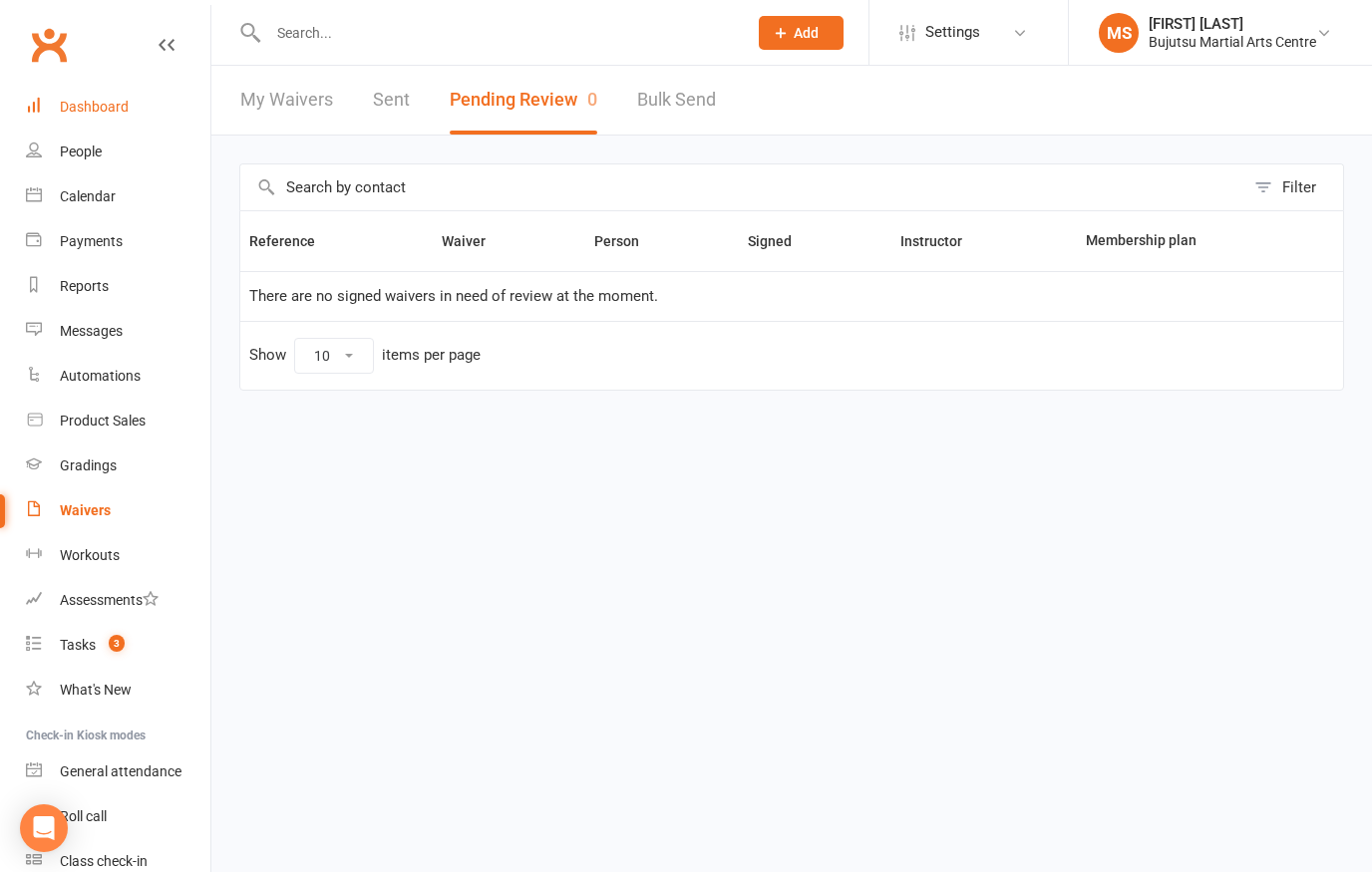 click on "Dashboard" at bounding box center [118, 107] 